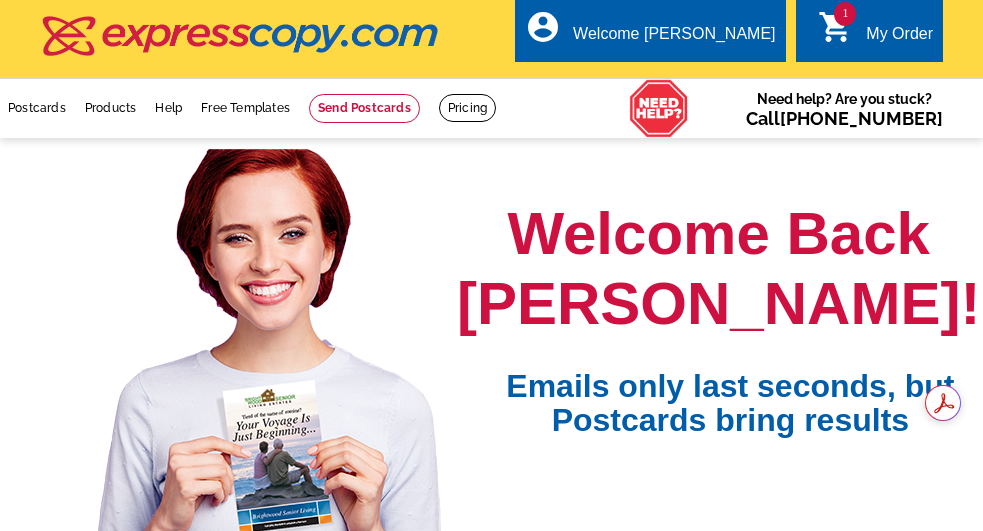 scroll, scrollTop: 0, scrollLeft: 0, axis: both 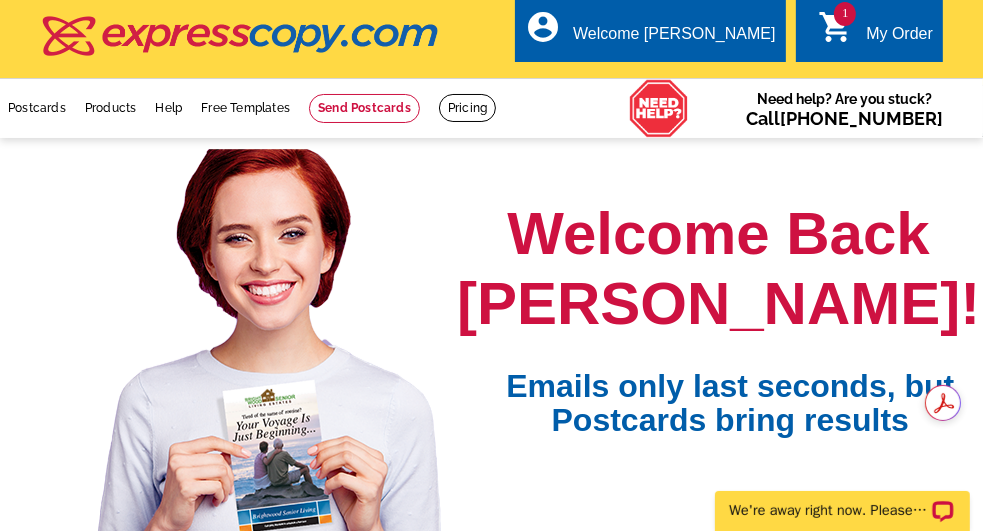 click on "shopping_cart" at bounding box center [836, 27] 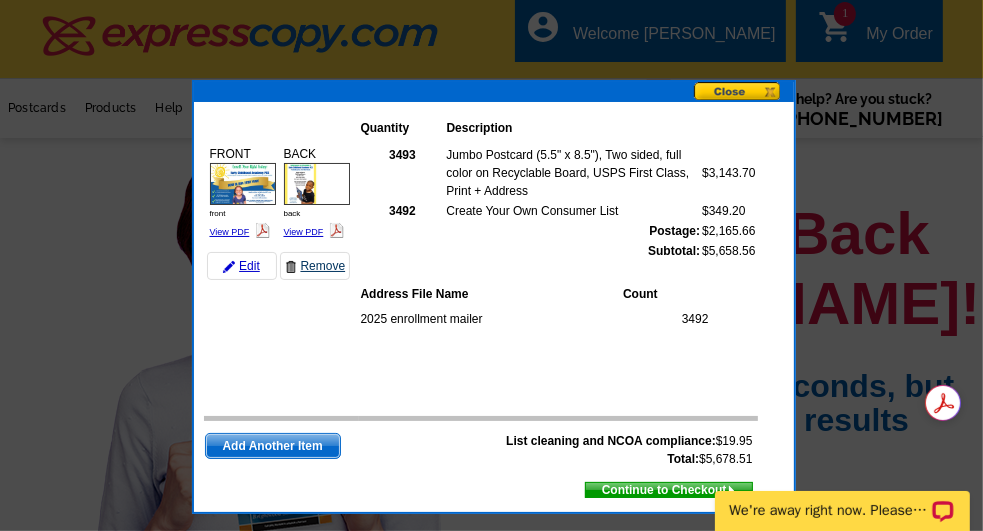 click on "Remove" at bounding box center (315, 266) 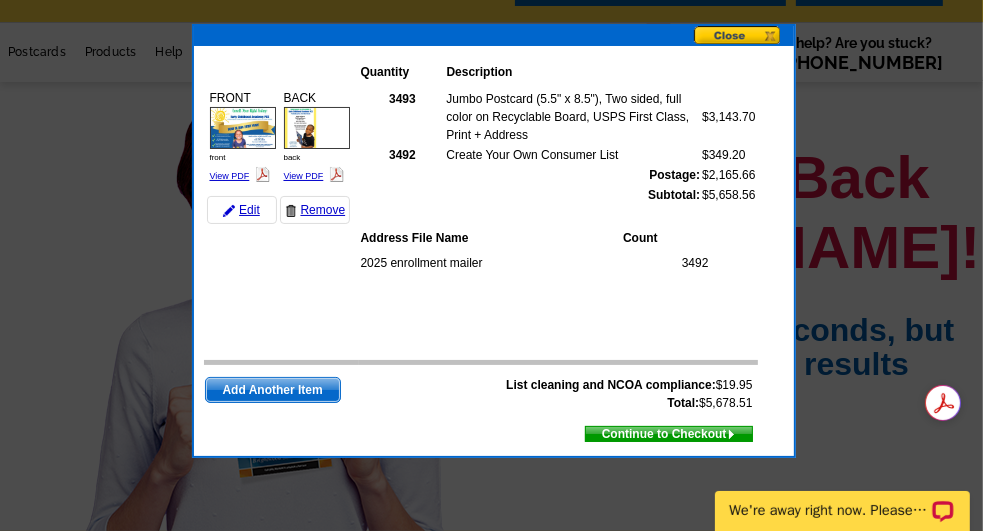 scroll, scrollTop: 100, scrollLeft: 0, axis: vertical 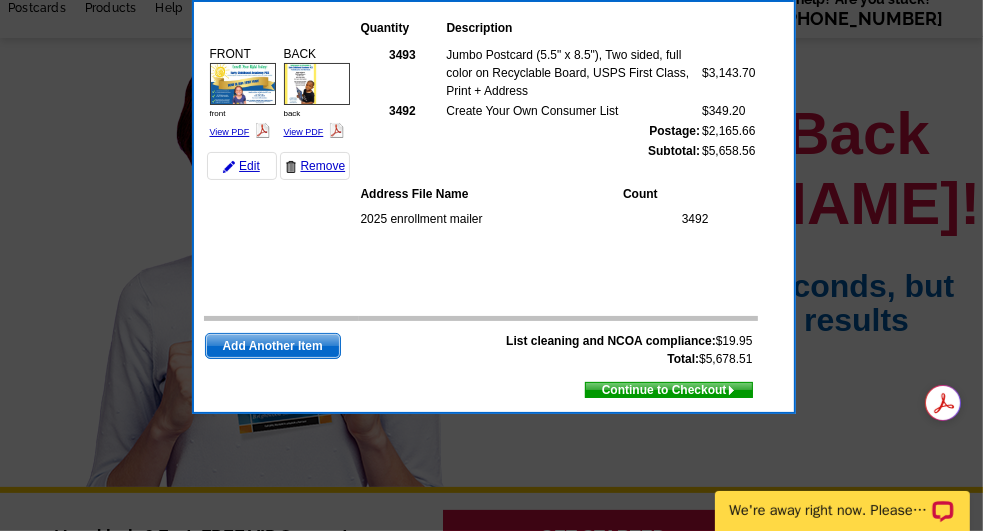 click on "Continue to Checkout" at bounding box center [669, 390] 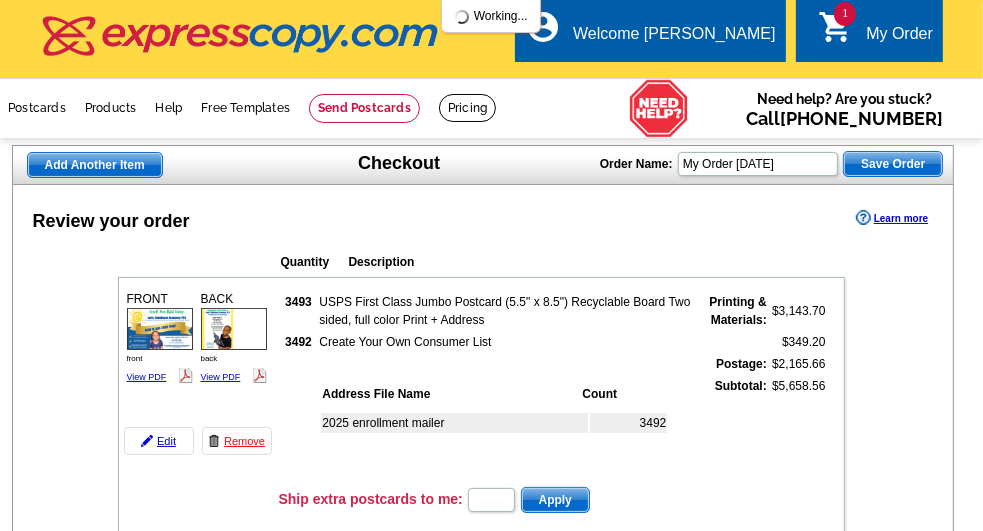 scroll, scrollTop: 69, scrollLeft: 0, axis: vertical 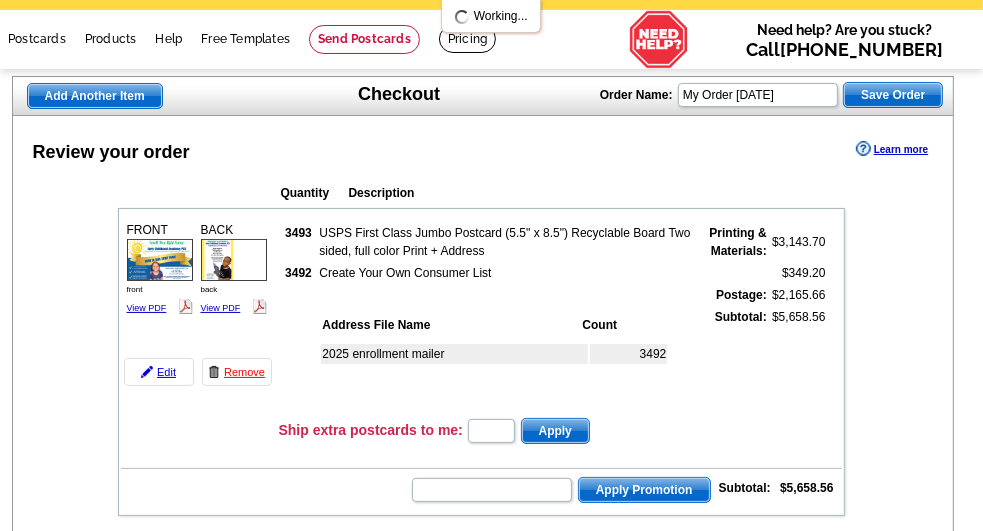 click on "Create Your Own Consumer List" at bounding box center [506, 273] 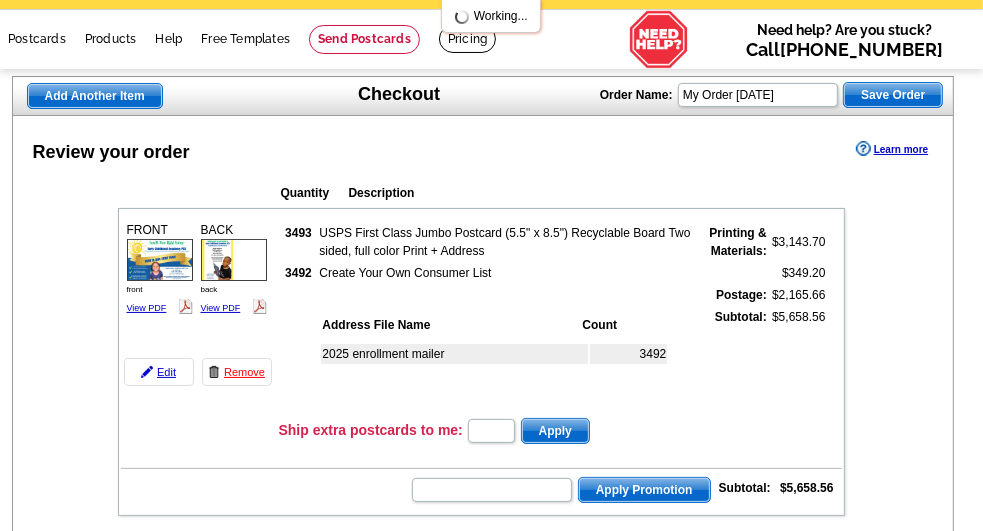 click on "Create Your Own Consumer List" at bounding box center (506, 273) 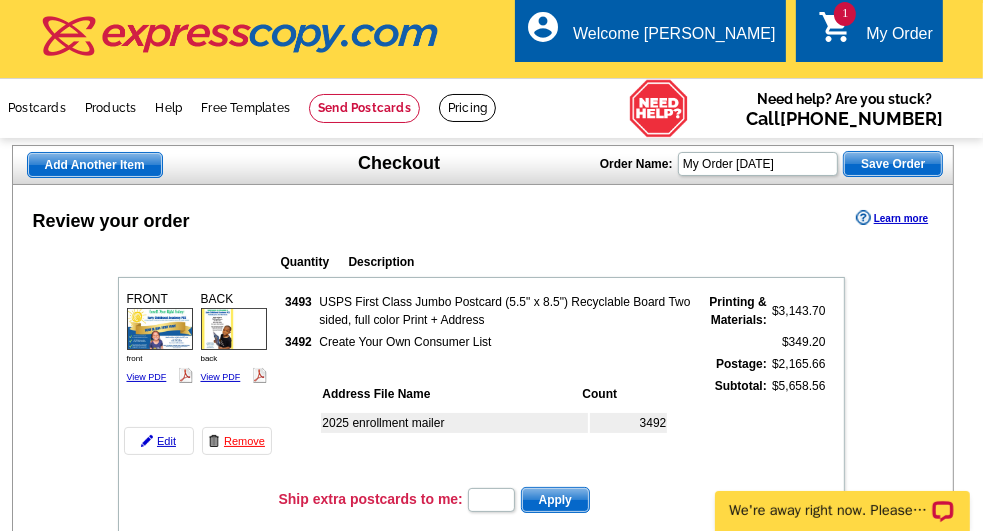 scroll, scrollTop: 0, scrollLeft: 0, axis: both 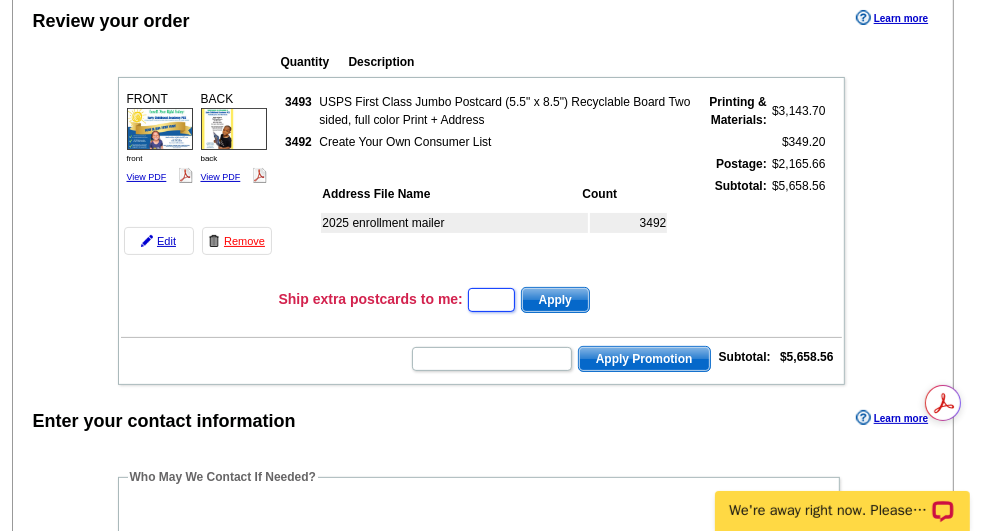 click at bounding box center (491, 300) 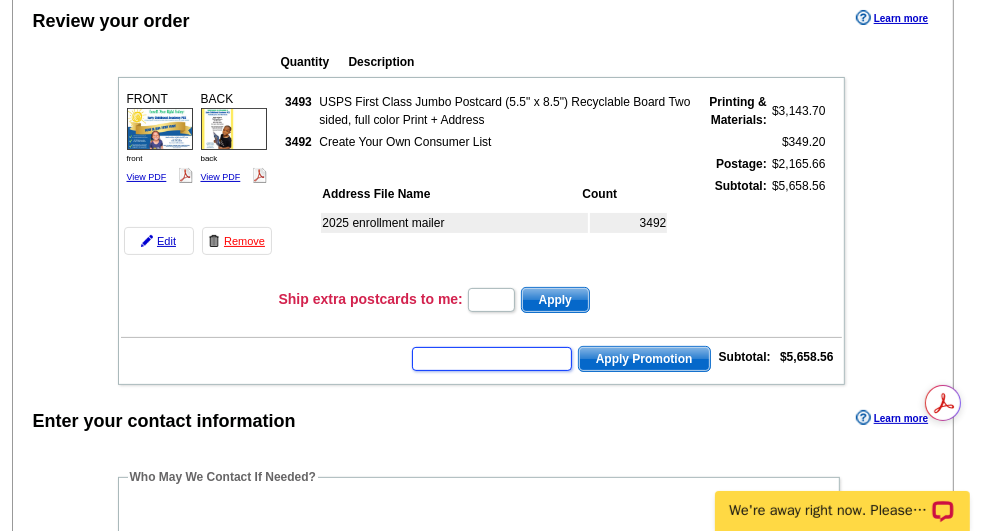 click at bounding box center [492, 359] 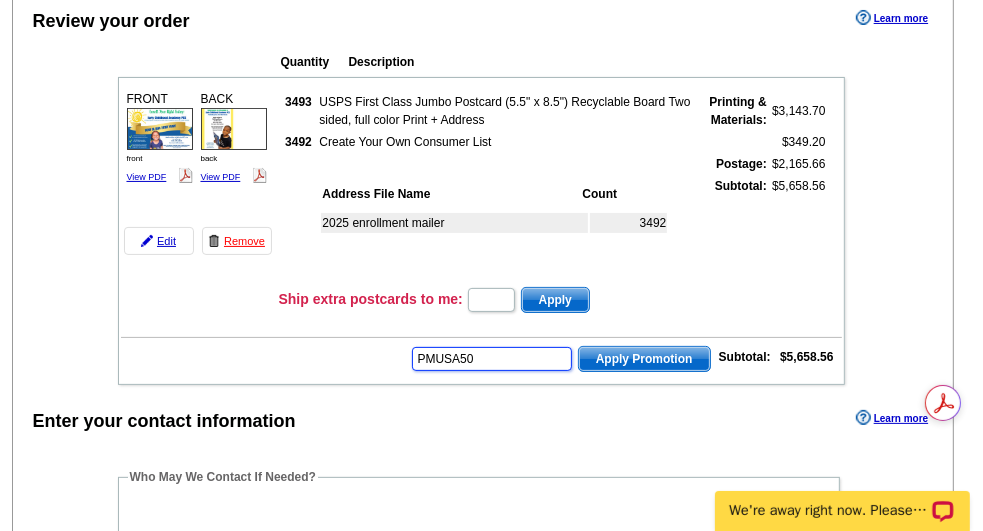 type on "PMUSA50" 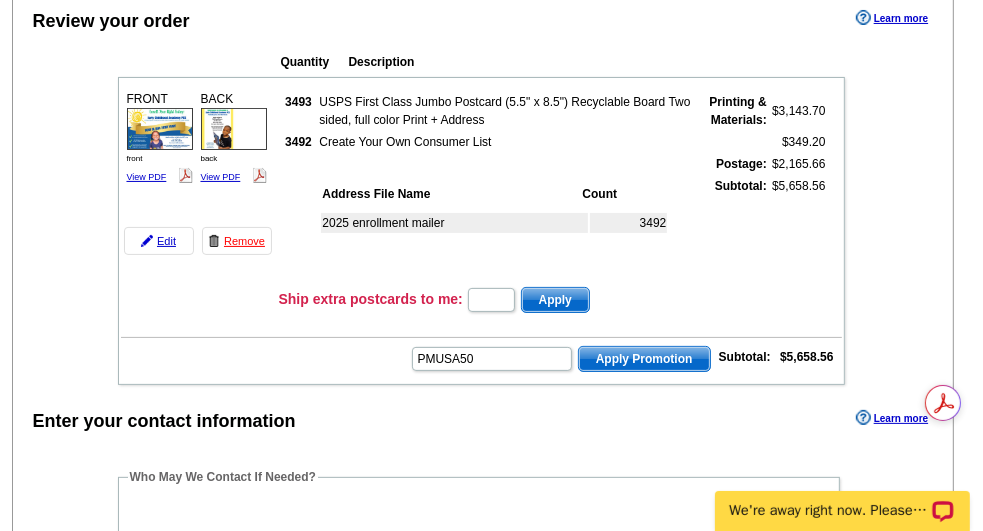scroll, scrollTop: 0, scrollLeft: 0, axis: both 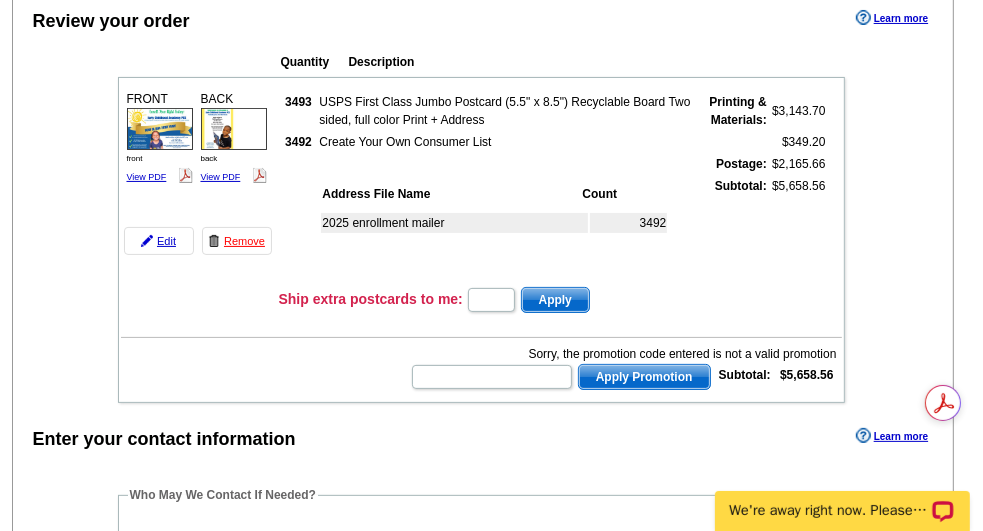 click on "Apply" at bounding box center (555, 300) 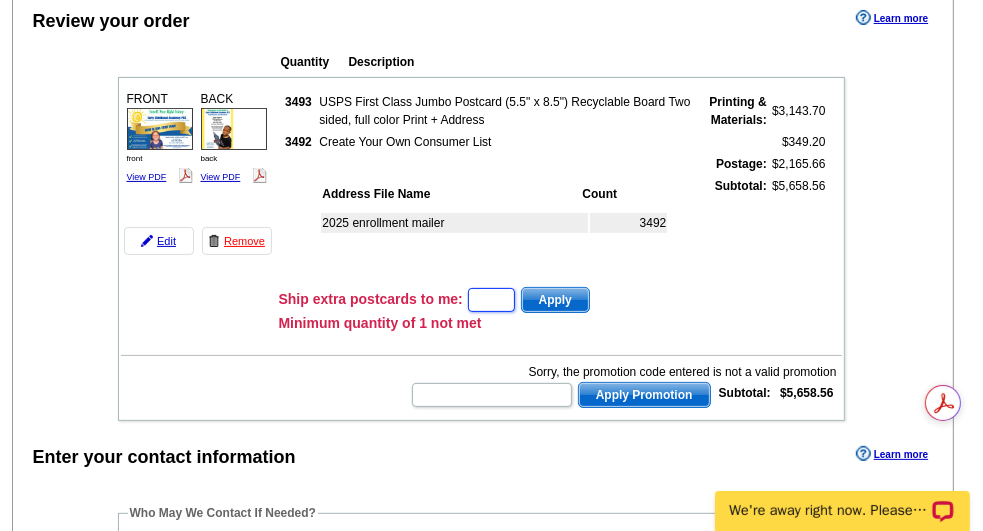 click at bounding box center (491, 300) 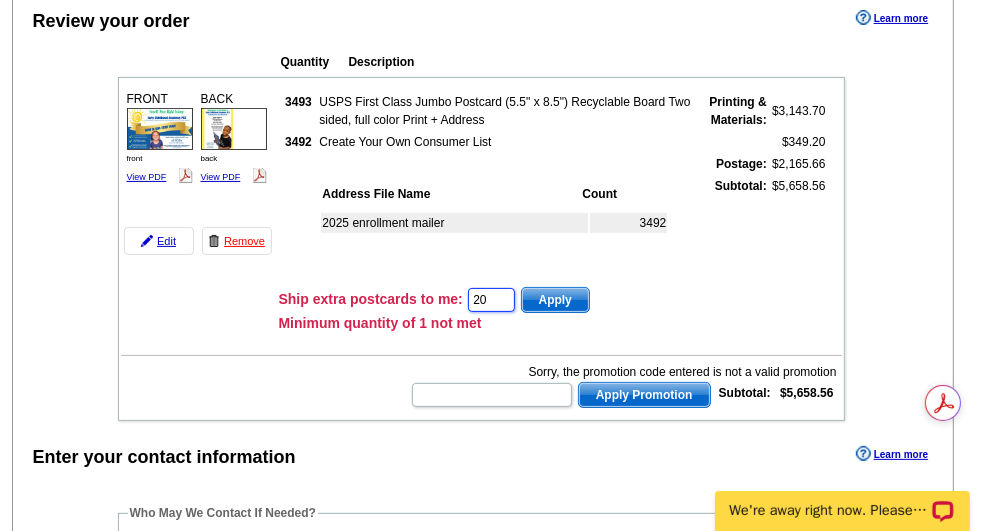 type on "20" 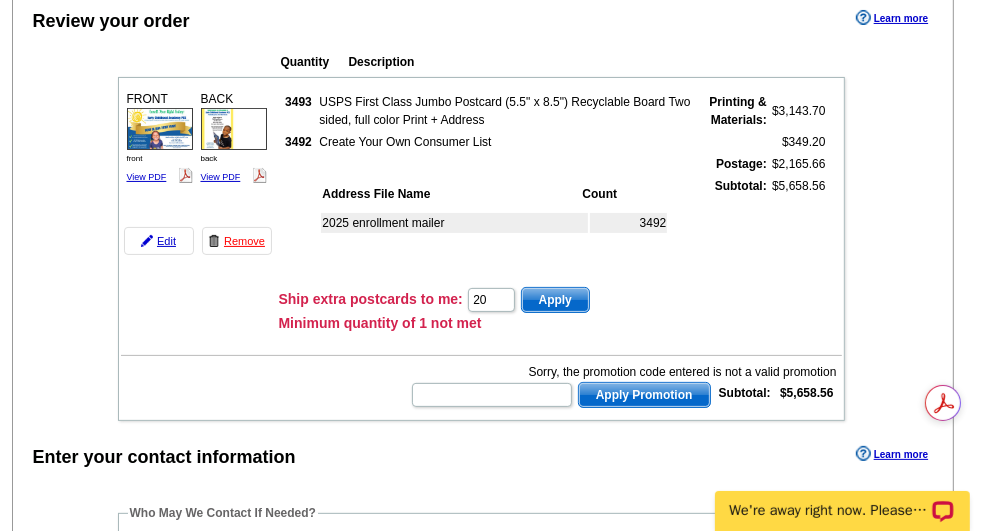 click on "Apply" at bounding box center [555, 300] 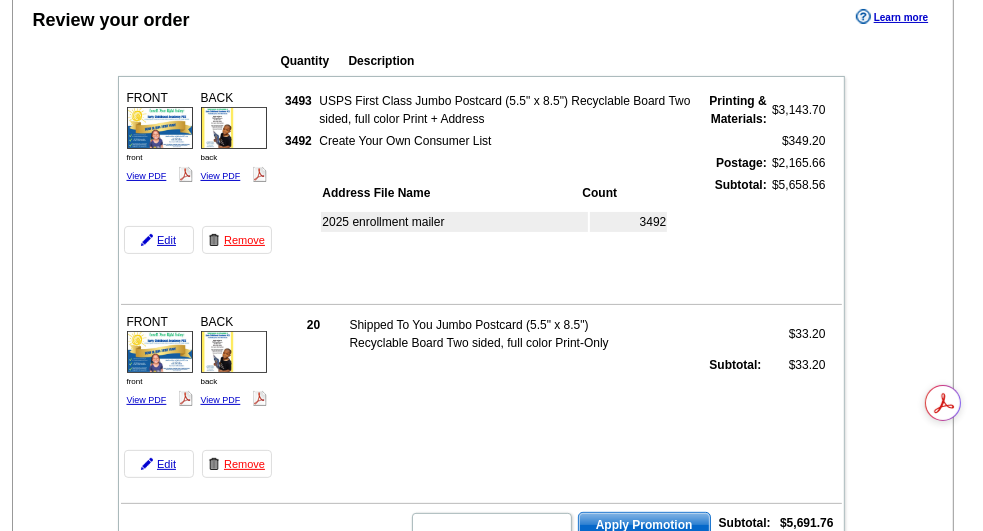 scroll, scrollTop: 200, scrollLeft: 0, axis: vertical 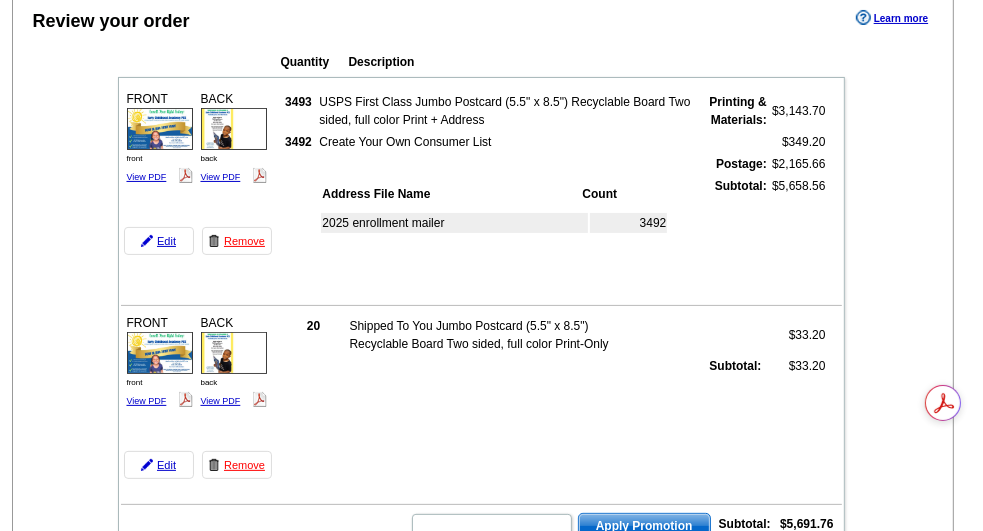 click on "20
Shipped To You Jumbo Postcard (5.5" x 8.5") Recyclable Board Two sided, full color Print-Only
$33.20
Subtotal:
$33.20" at bounding box center (560, 395) 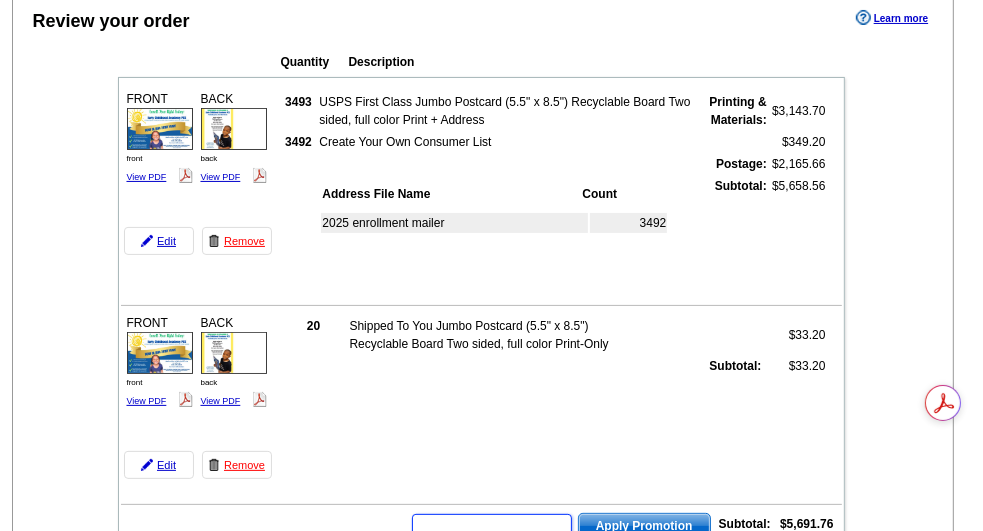 scroll, scrollTop: 300, scrollLeft: 0, axis: vertical 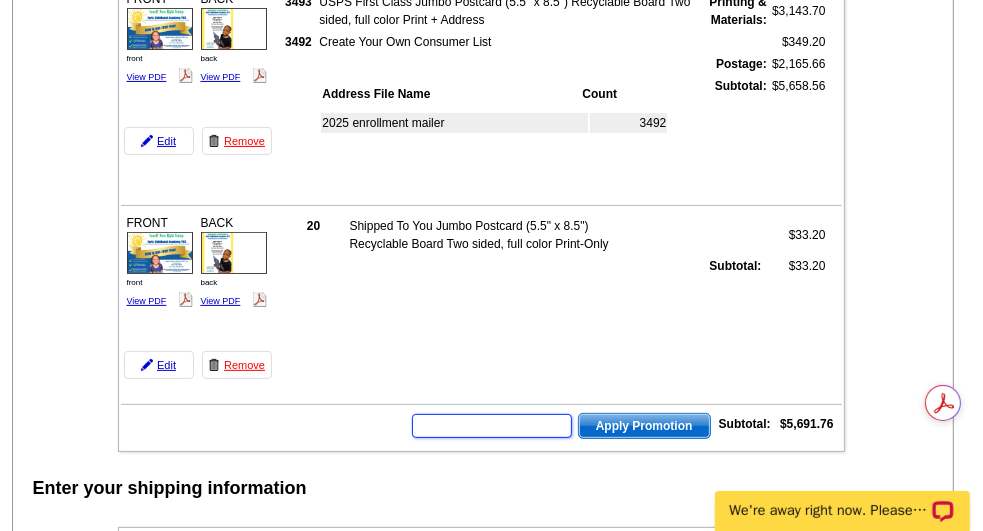 click at bounding box center [492, 426] 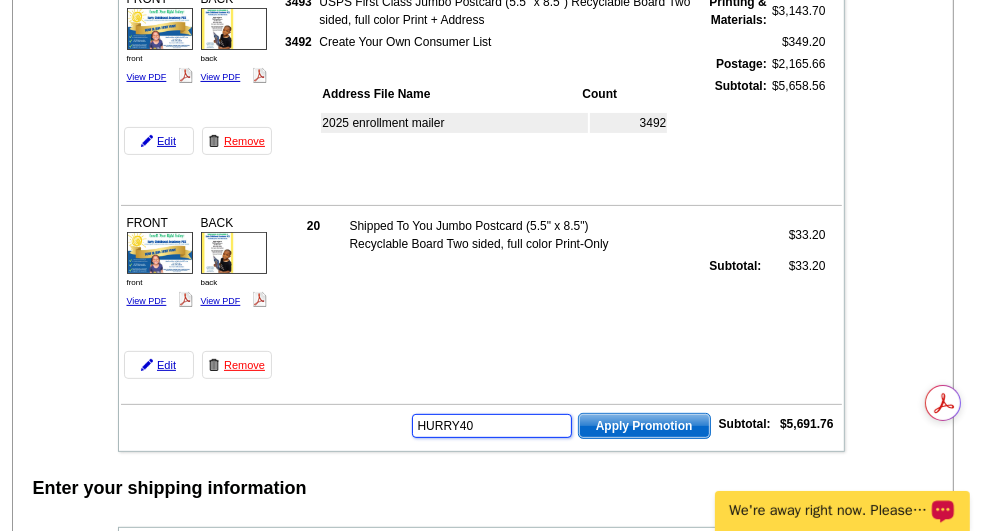 type on "HURRY40" 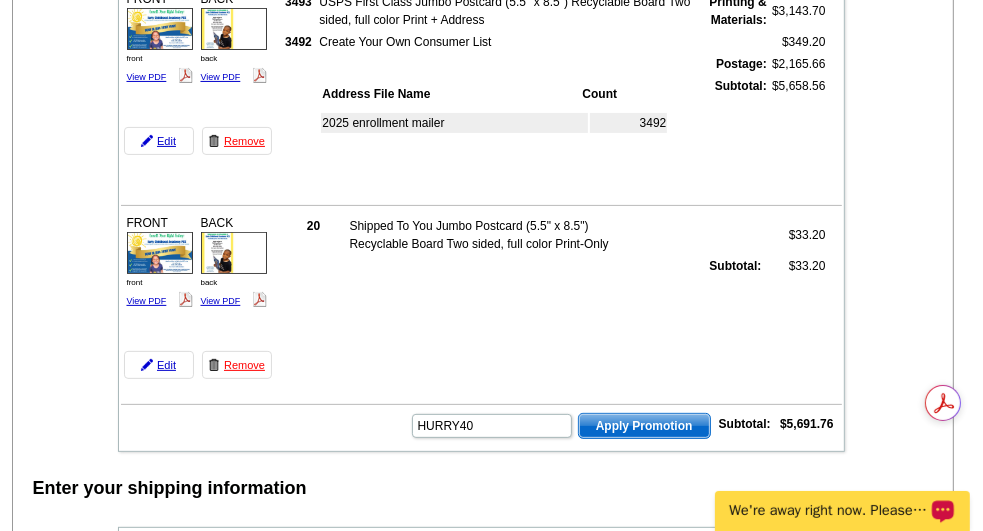 click on "Apply Promotion" at bounding box center (644, 426) 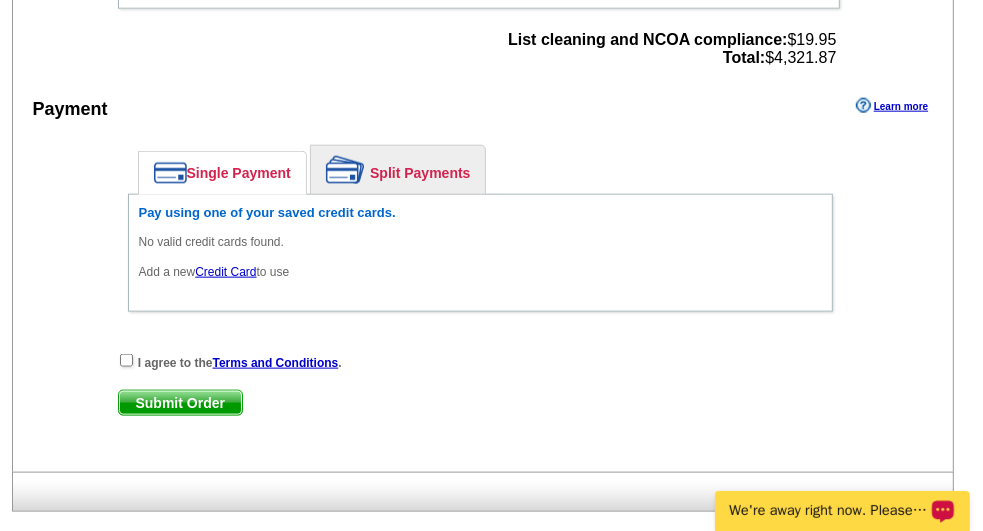 scroll, scrollTop: 1500, scrollLeft: 0, axis: vertical 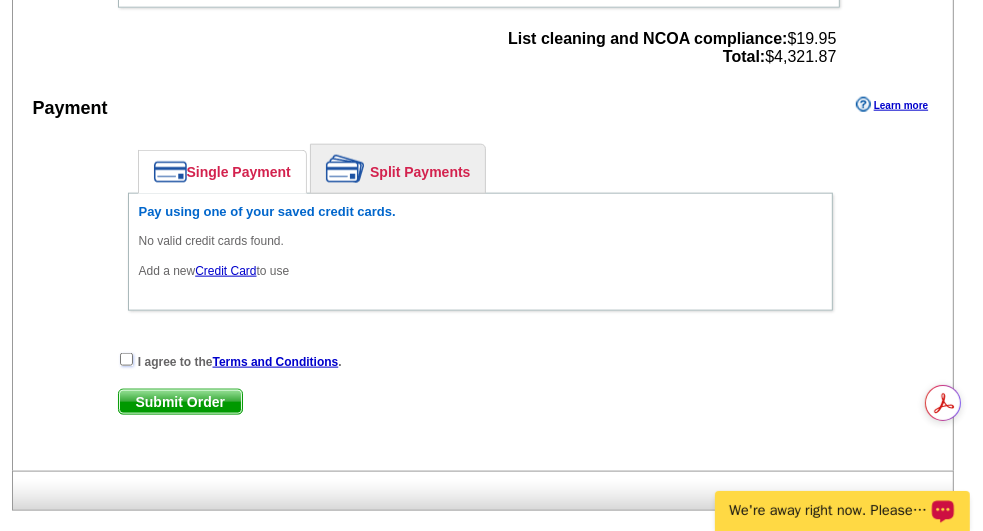 click at bounding box center (126, 359) 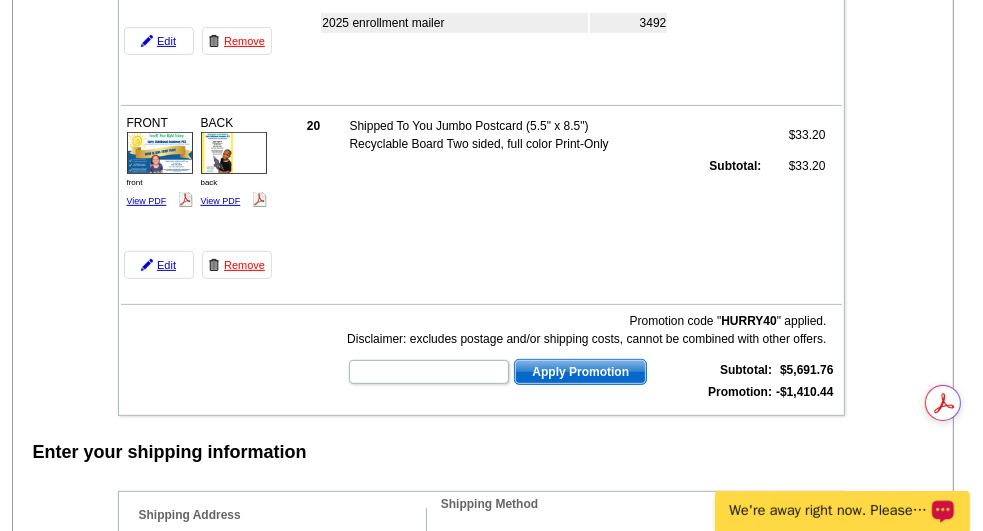 scroll, scrollTop: 500, scrollLeft: 0, axis: vertical 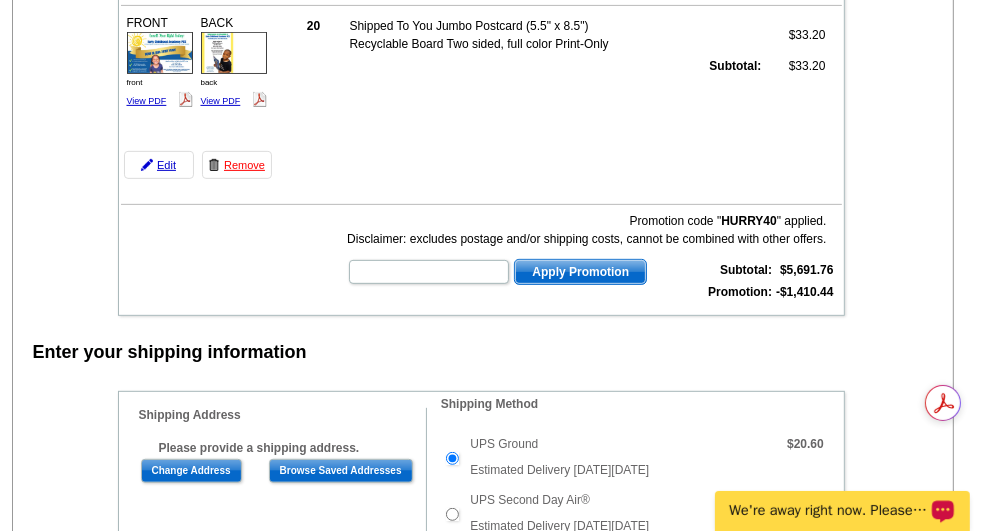 drag, startPoint x: 421, startPoint y: 327, endPoint x: 301, endPoint y: 272, distance: 132.00378 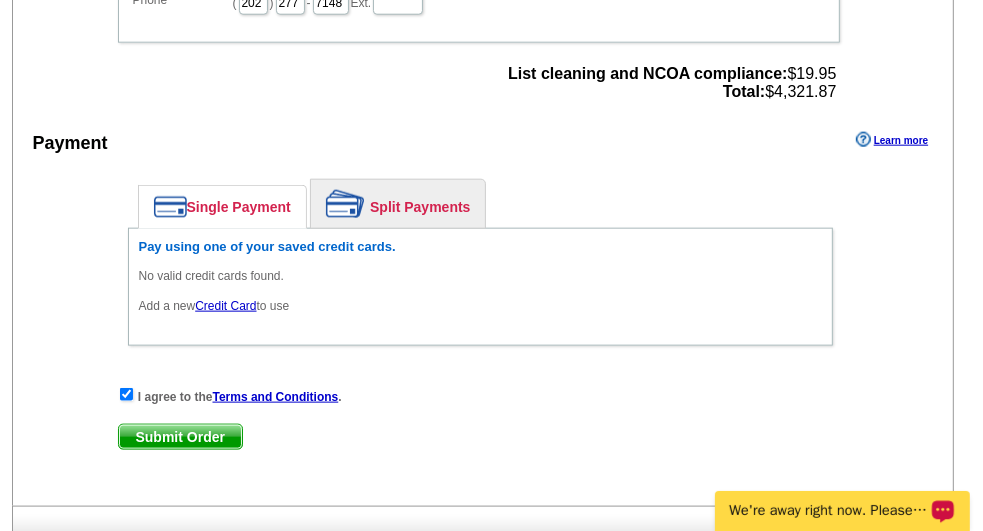 scroll, scrollTop: 1500, scrollLeft: 0, axis: vertical 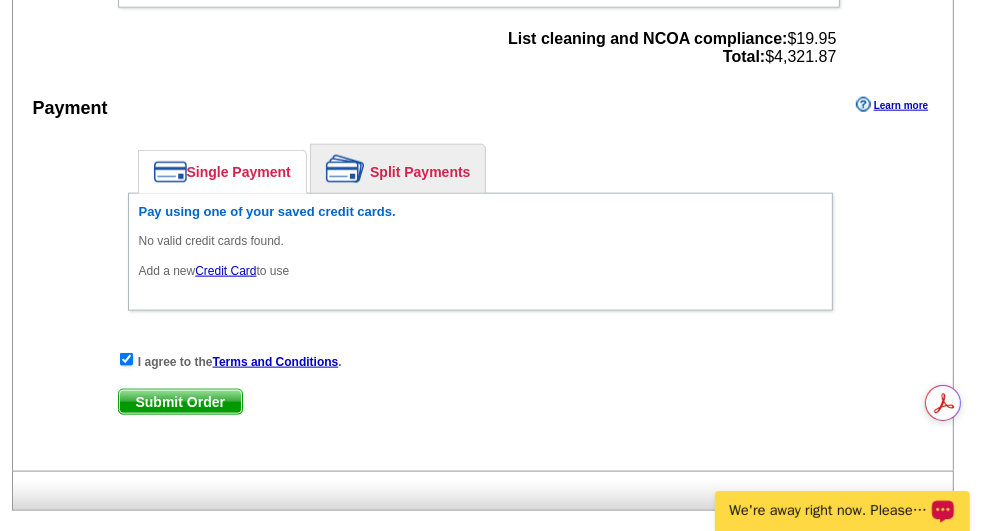 click at bounding box center (345, 169) 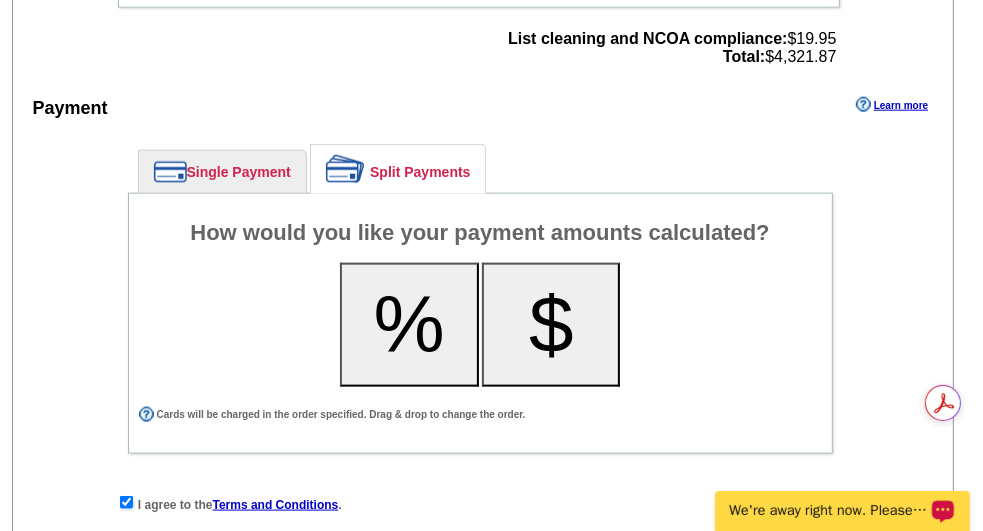 click on "Single Payment" at bounding box center (222, 172) 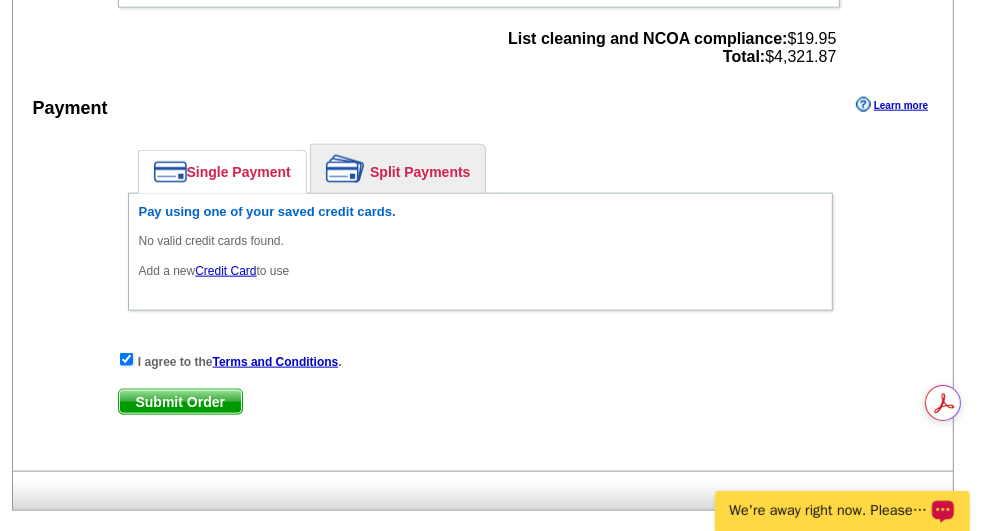 click on "Credit Card" at bounding box center (225, 271) 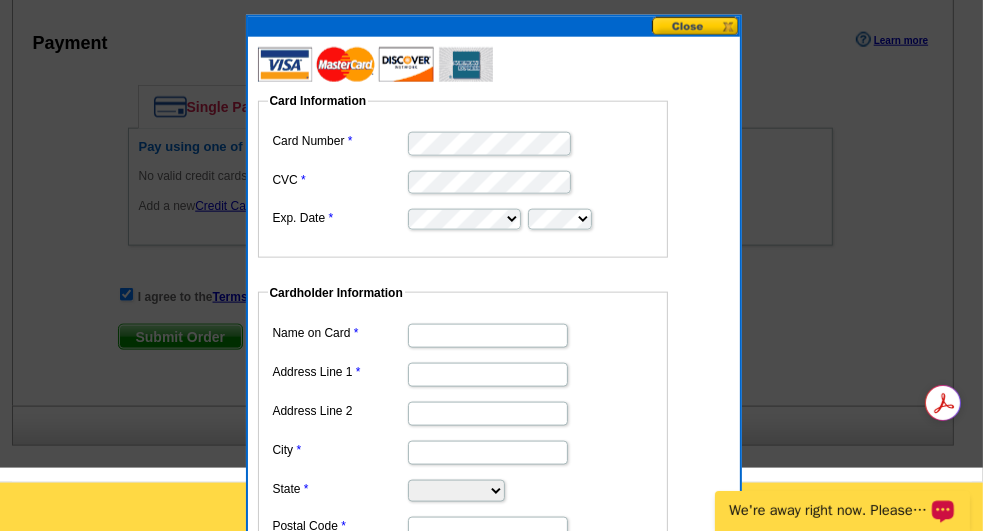 scroll, scrollTop: 1600, scrollLeft: 0, axis: vertical 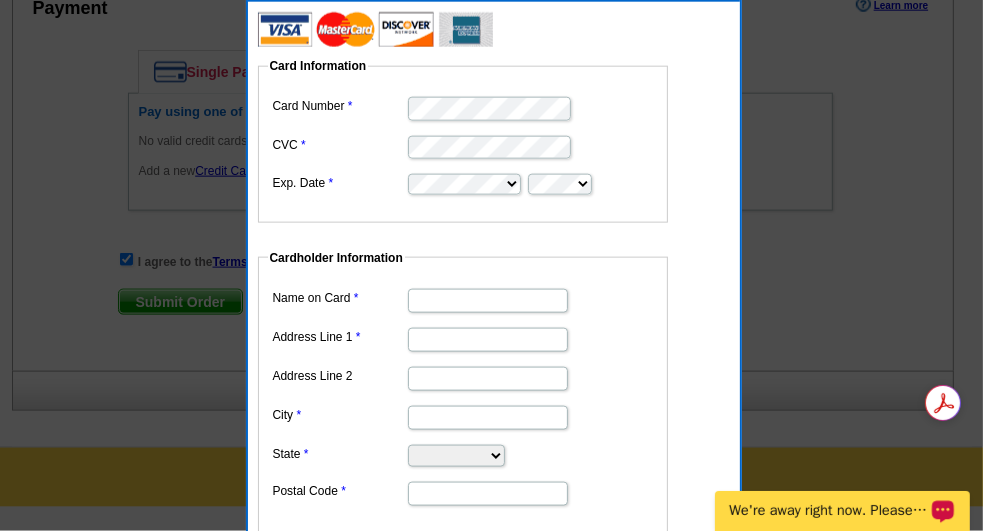 click on "Name on Card" at bounding box center [488, 301] 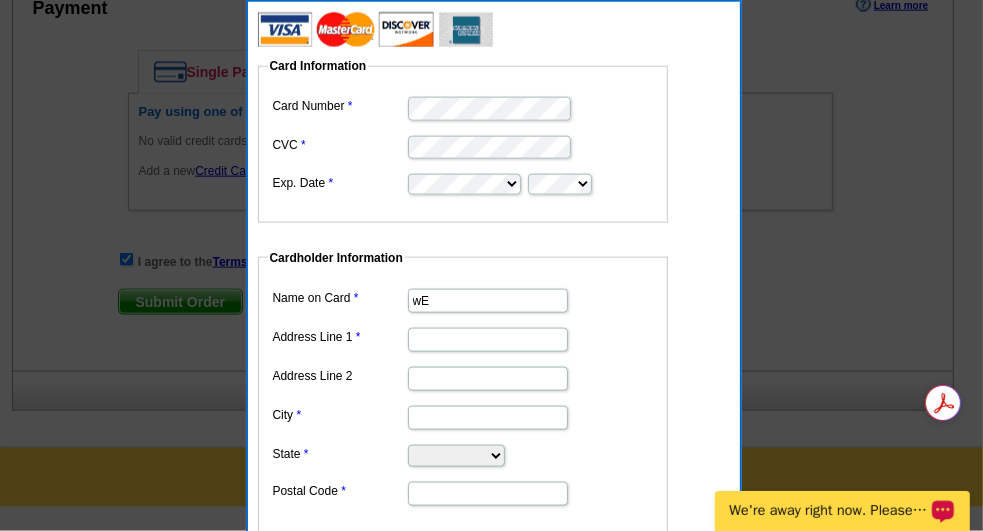 type on "w" 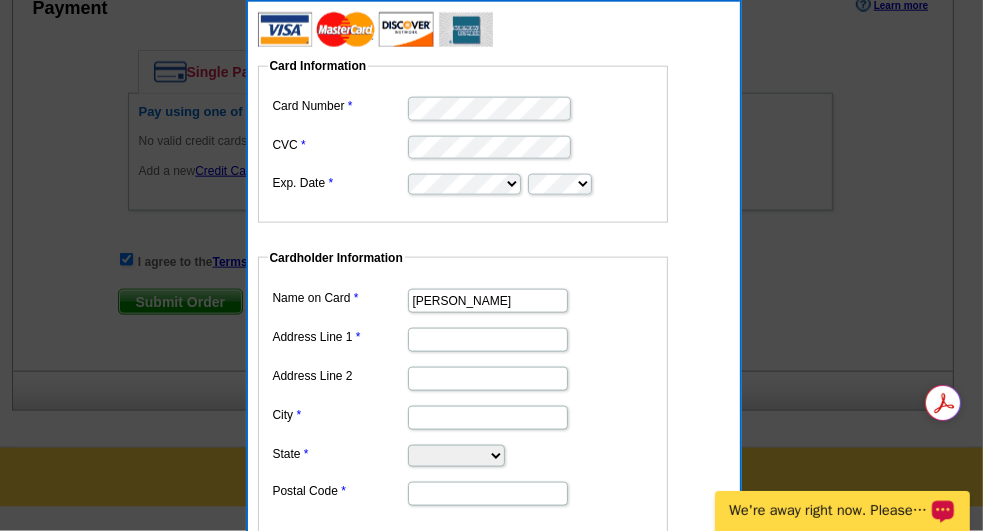 type on "Wendy S Edwards" 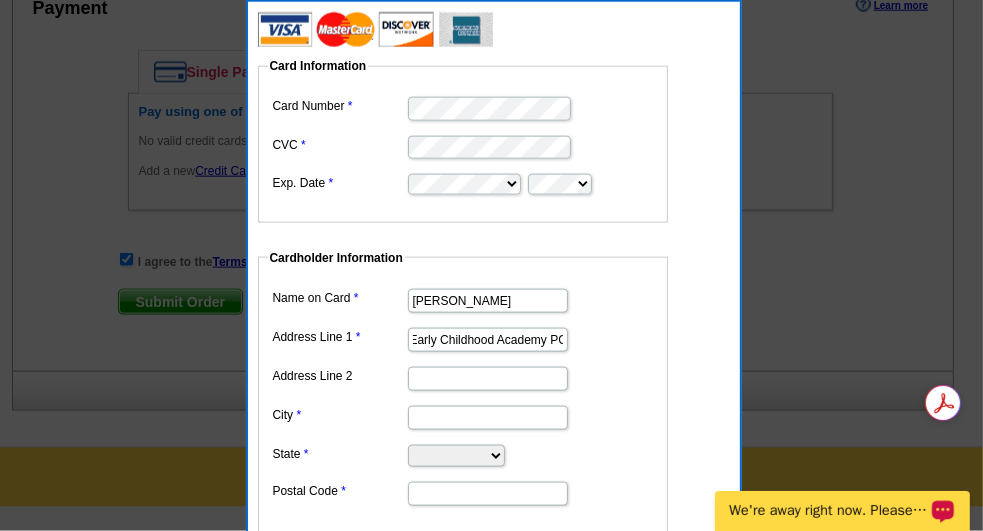 scroll, scrollTop: 0, scrollLeft: 11, axis: horizontal 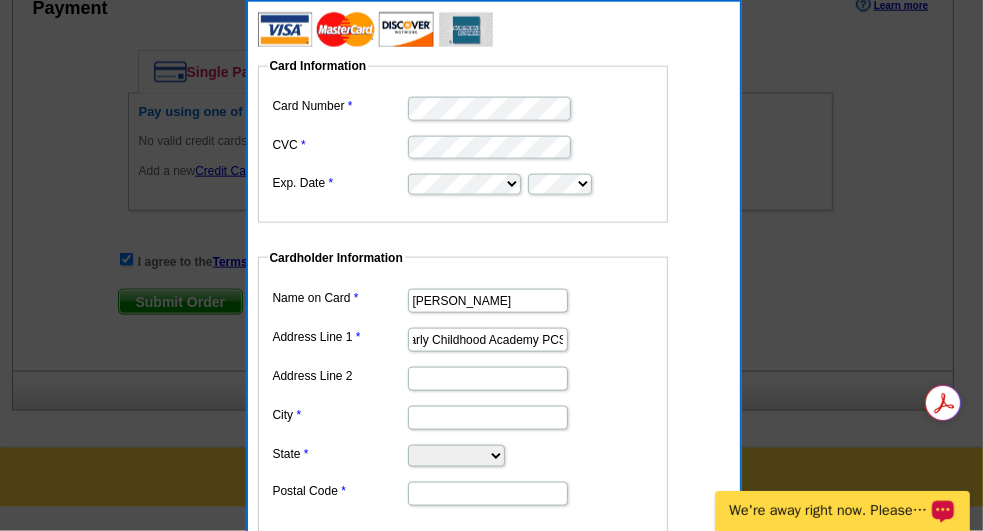 type on "Early Childhood Academy PCS" 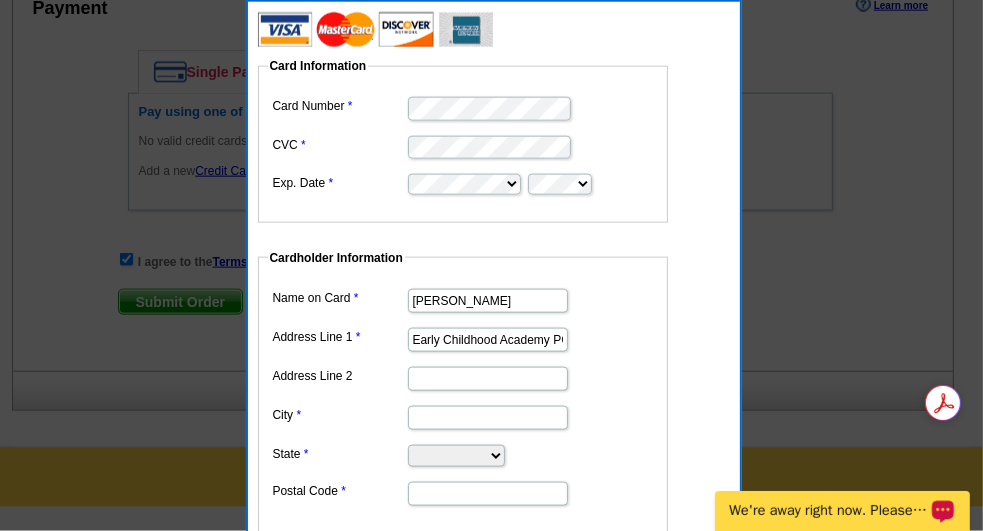click on "Address Line 2" at bounding box center [488, 379] 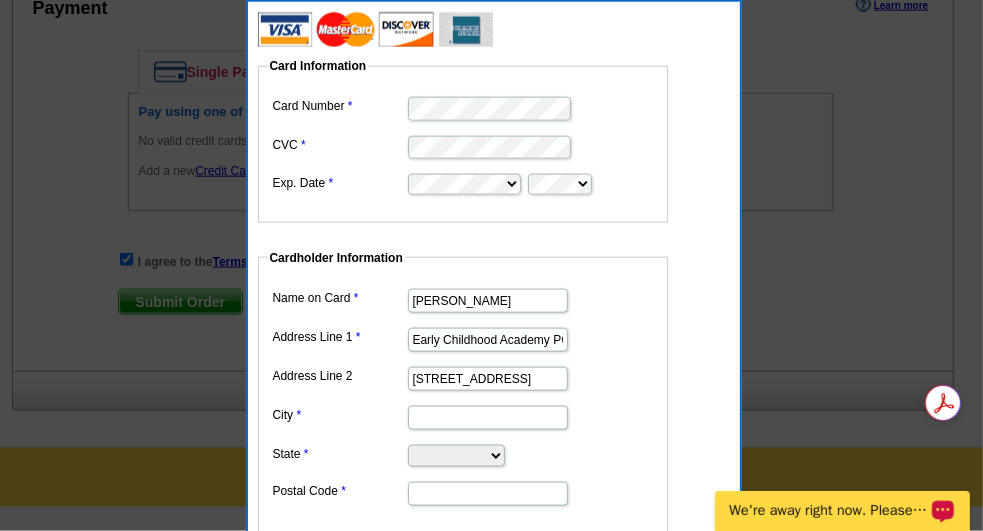 type on "885 Barnaby Street SE" 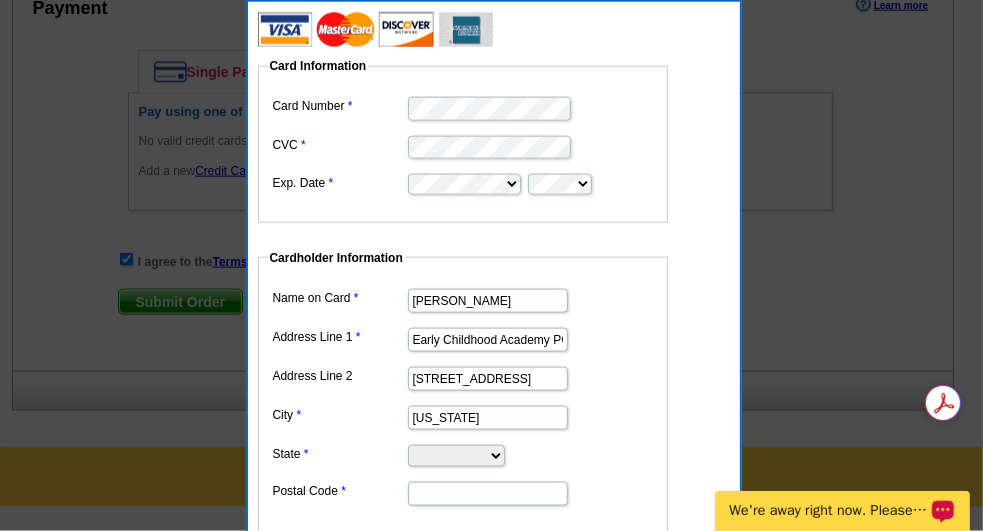 type on "Washington" 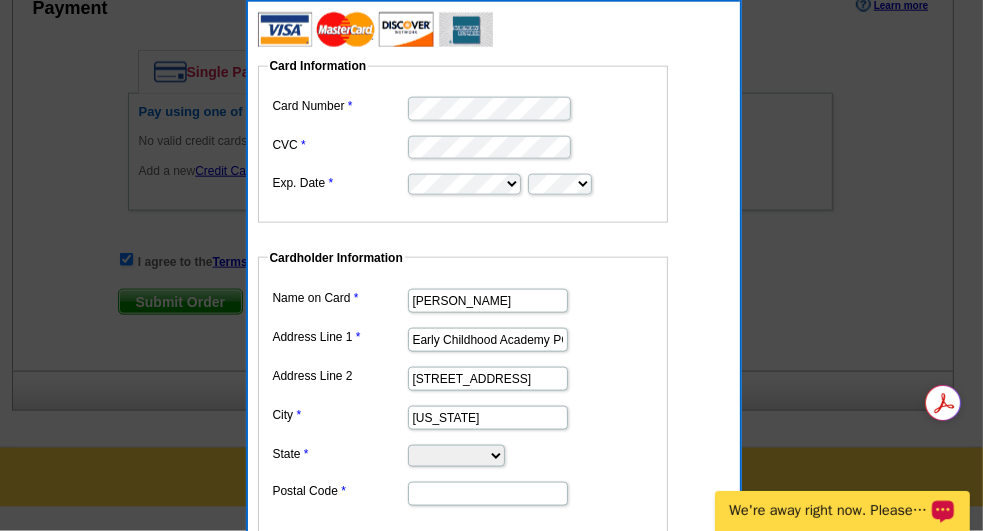 select on "DC" 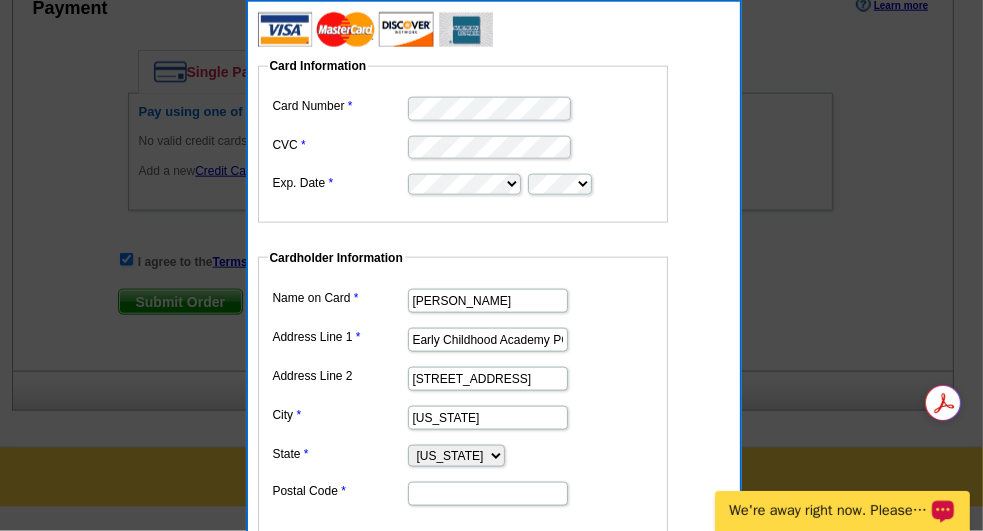 click on "Alabama
Alaska
Arizona
Arkansas
California
Colorado
Connecticut
District of Columbia
Delaware
Florida
Georgia
Hawaii
Idaho
Illinois
Indiana
Iowa
Kansas
Kentucky
Louisiana
Maine
Maryland
Massachusetts
Michigan
Minnesota
Mississippi
Missouri
Montana
Nebraska
Nevada
New Hampshire
New Jersey
New Mexico
New York
North Carolina
North Dakota
Ohio
Oklahoma
Oregon
Pennsylvania
Rhode Island
South Carolina
South Dakota
Tennessee
Texas
Utah
Vermont
Virginia
Washington
West Virginia
Wisconsin
Wyoming" at bounding box center [456, 456] 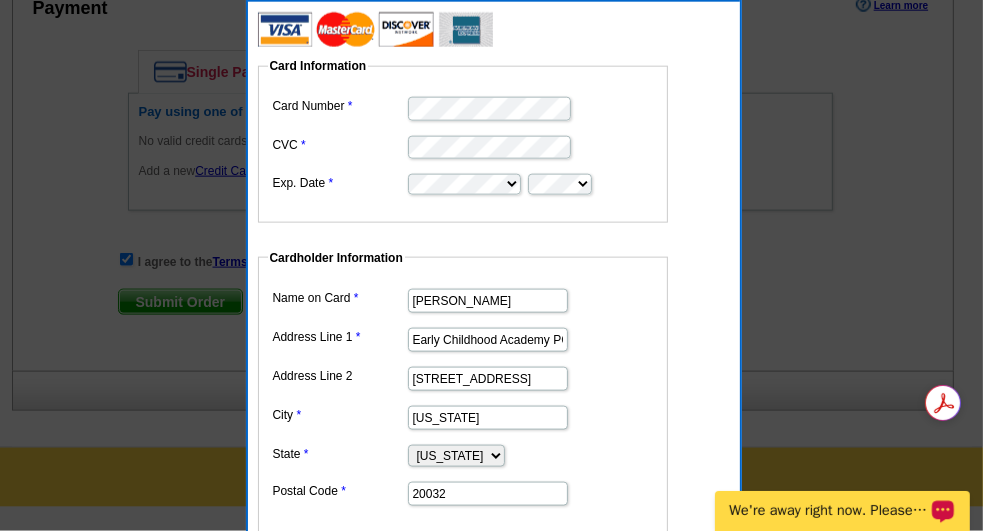 type on "20032" 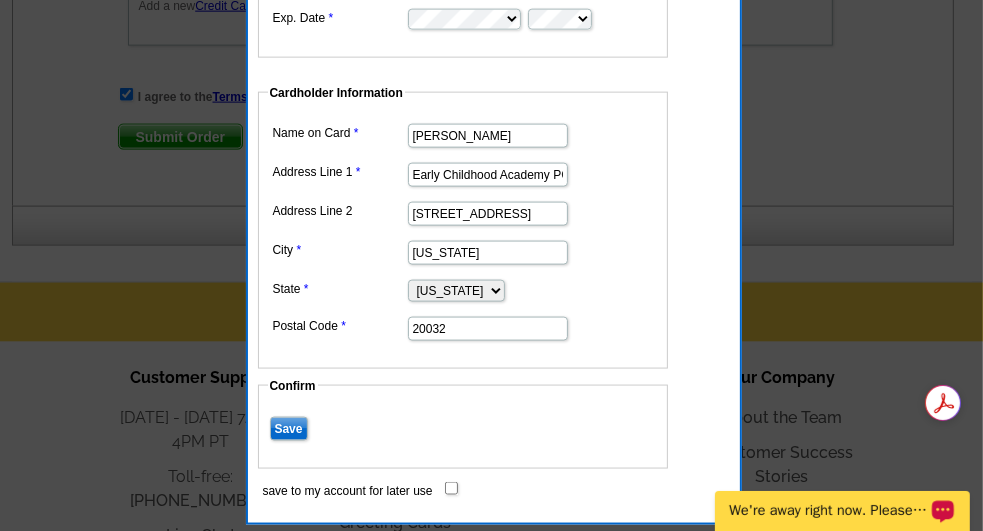 scroll, scrollTop: 1800, scrollLeft: 0, axis: vertical 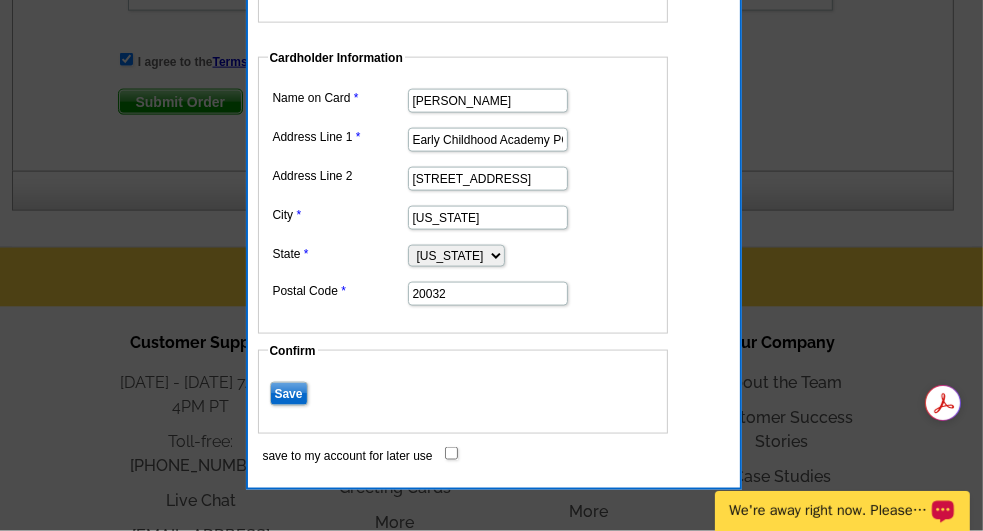 click on "Save" at bounding box center (289, 394) 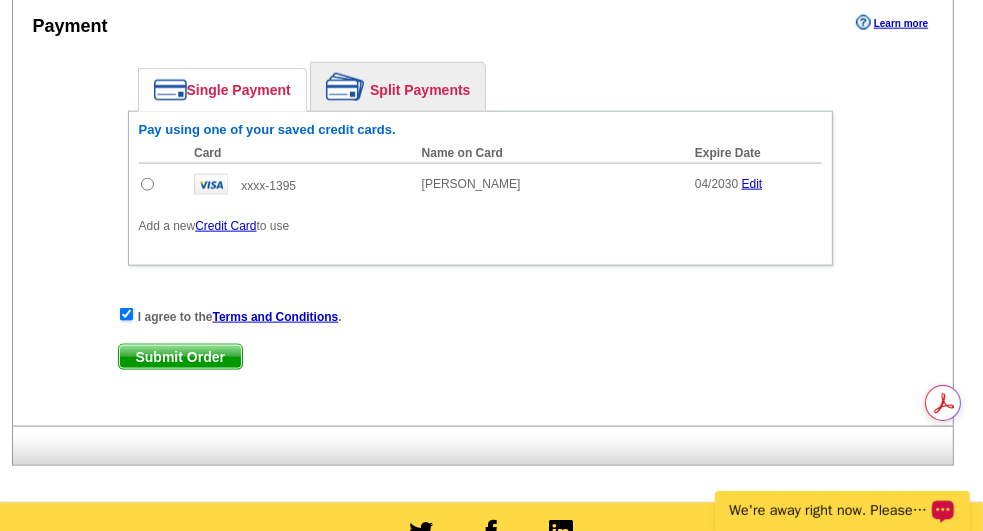 scroll, scrollTop: 1588, scrollLeft: 0, axis: vertical 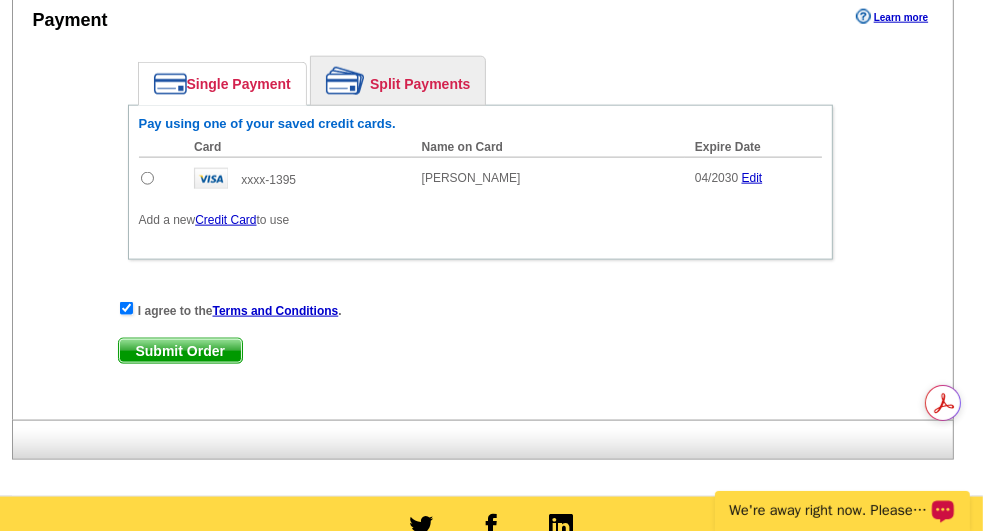click on "Submit Order" at bounding box center (180, 351) 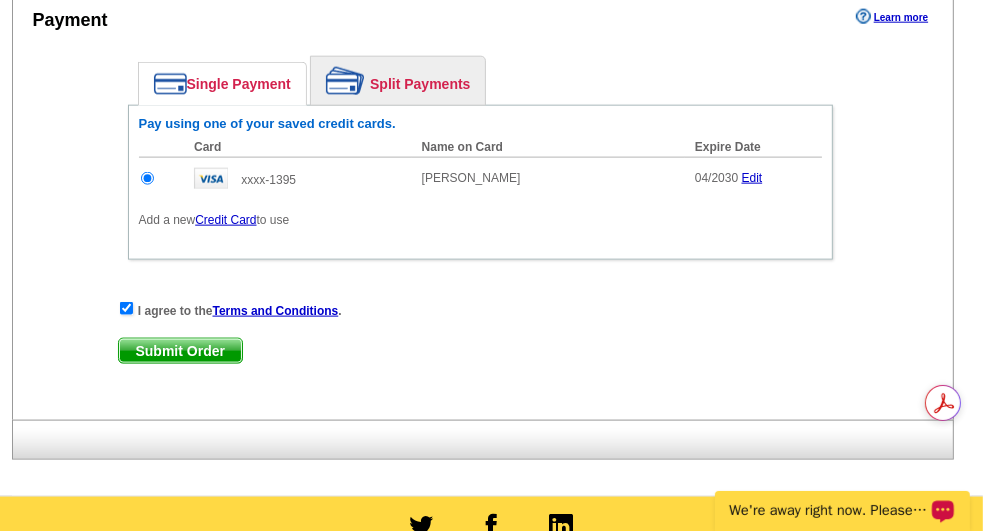 click on "Submit Order" at bounding box center [180, 351] 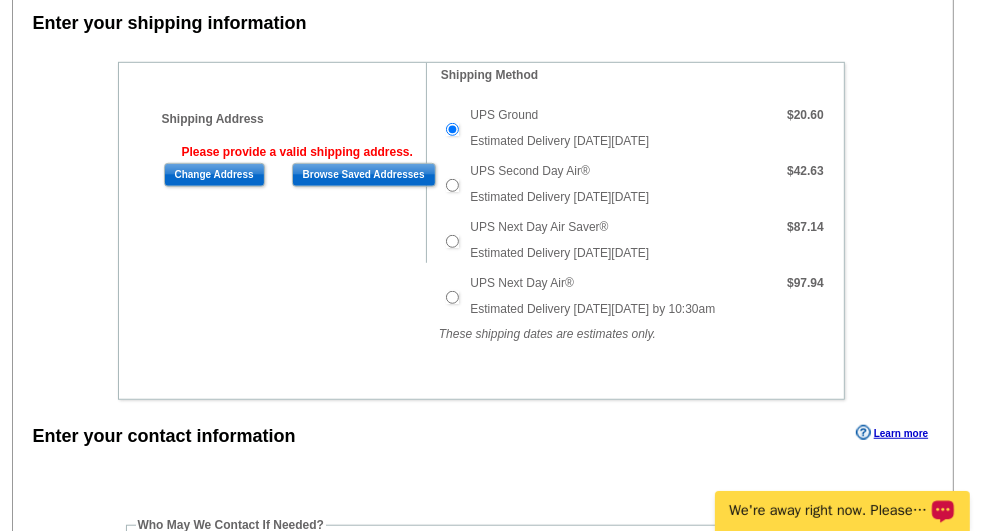 scroll, scrollTop: 828, scrollLeft: 0, axis: vertical 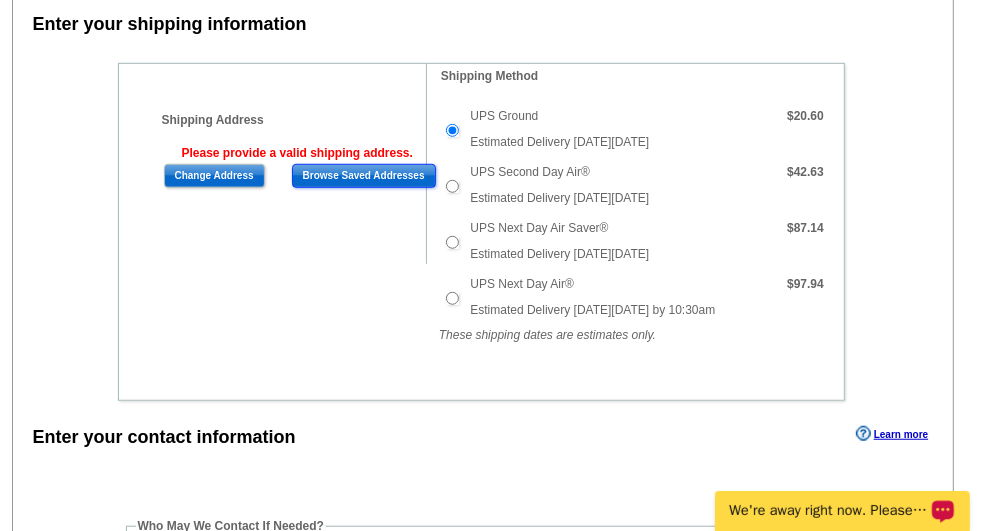 click on "Browse Saved Addresses" at bounding box center [364, 176] 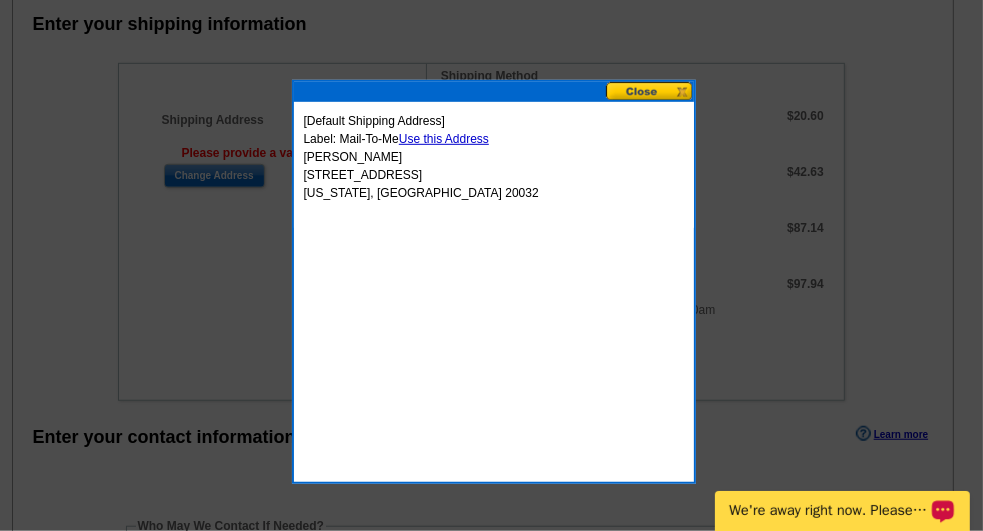 click on "Use this Address" at bounding box center [444, 139] 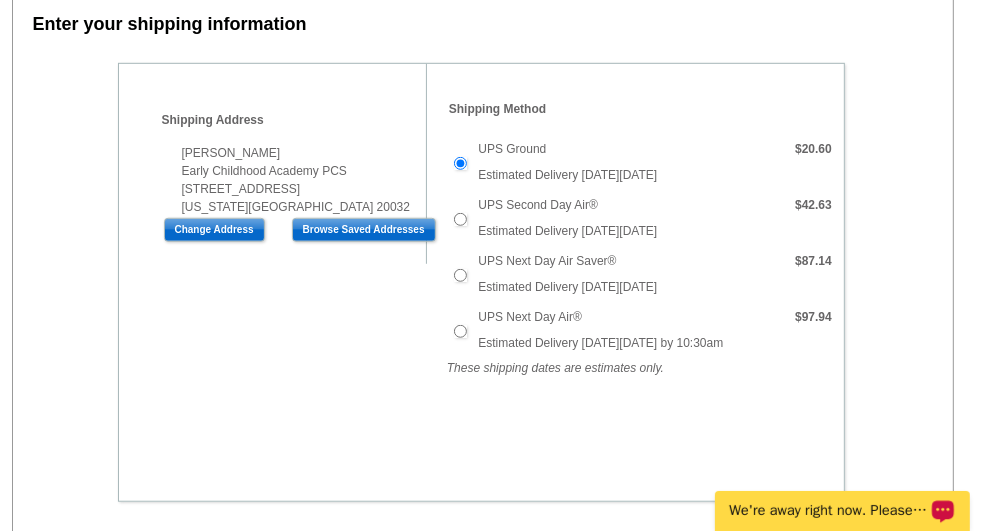 scroll, scrollTop: 928, scrollLeft: 0, axis: vertical 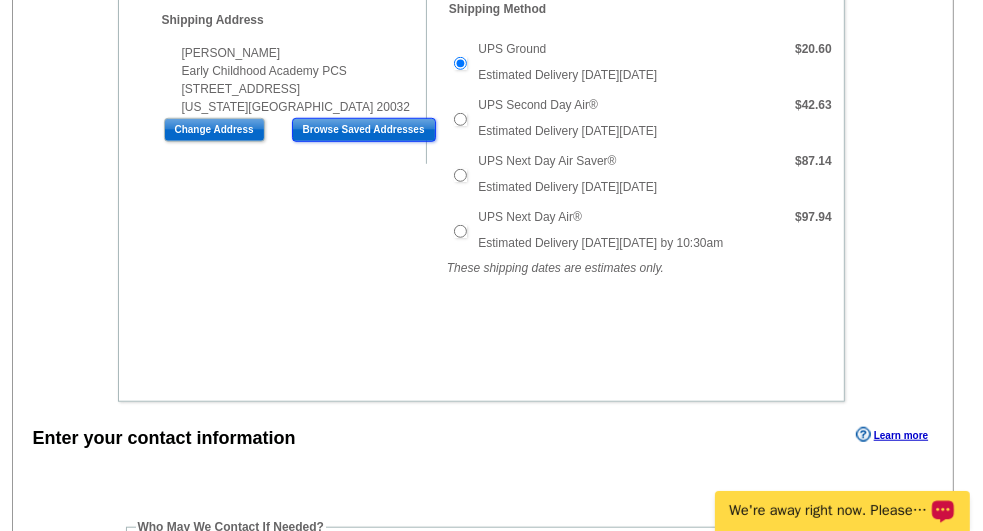 click on "Browse Saved Addresses" at bounding box center [364, 130] 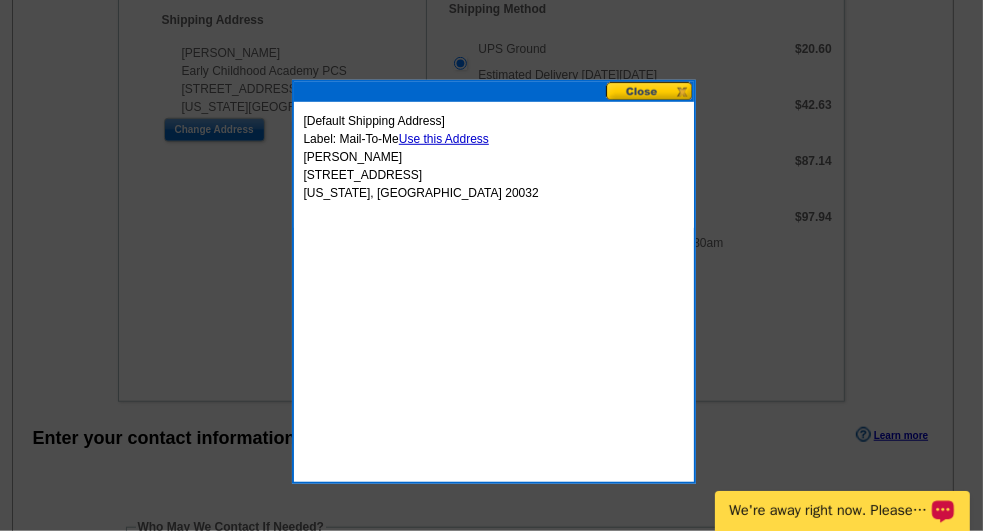 click at bounding box center [650, 91] 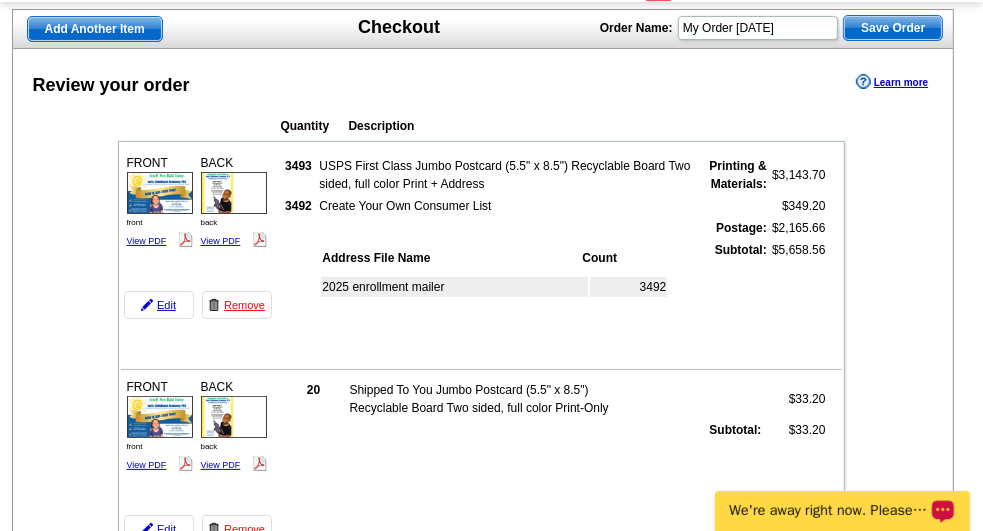 scroll, scrollTop: 128, scrollLeft: 0, axis: vertical 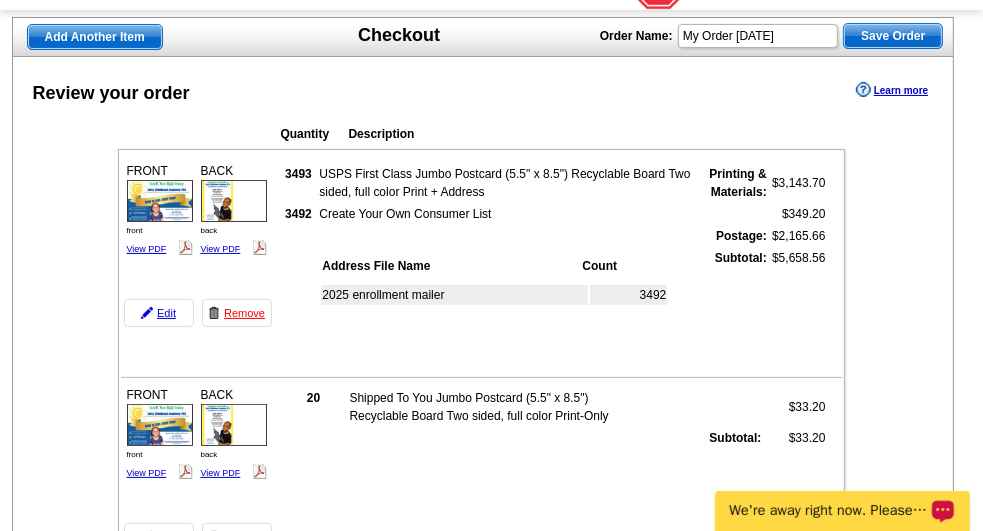 drag, startPoint x: 572, startPoint y: 133, endPoint x: 523, endPoint y: 112, distance: 53.310413 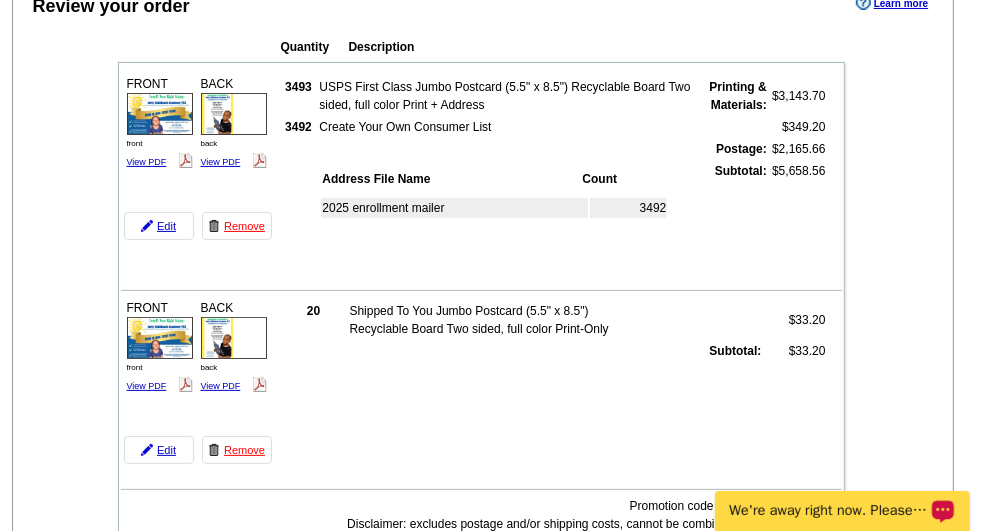 scroll, scrollTop: 0, scrollLeft: 0, axis: both 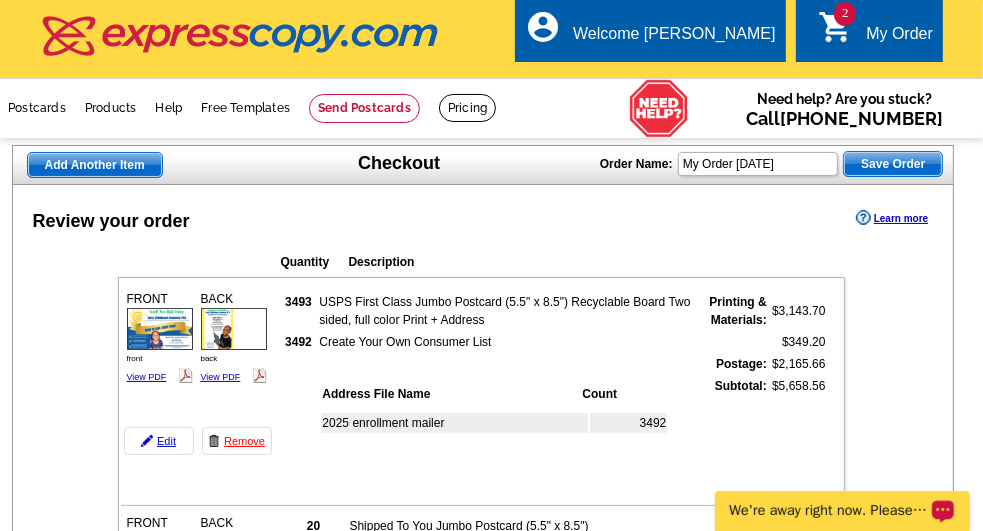 click on "Save Order" at bounding box center (893, 164) 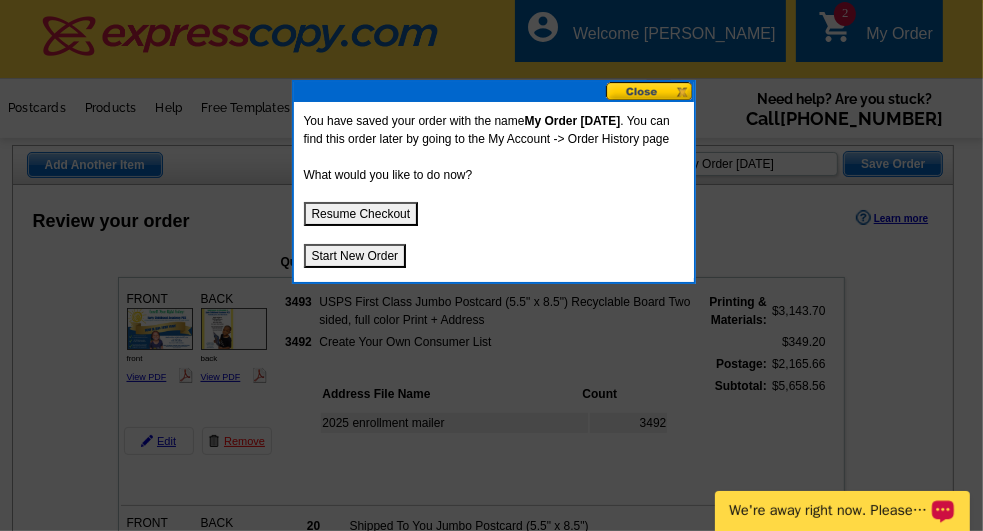 click at bounding box center (650, 91) 